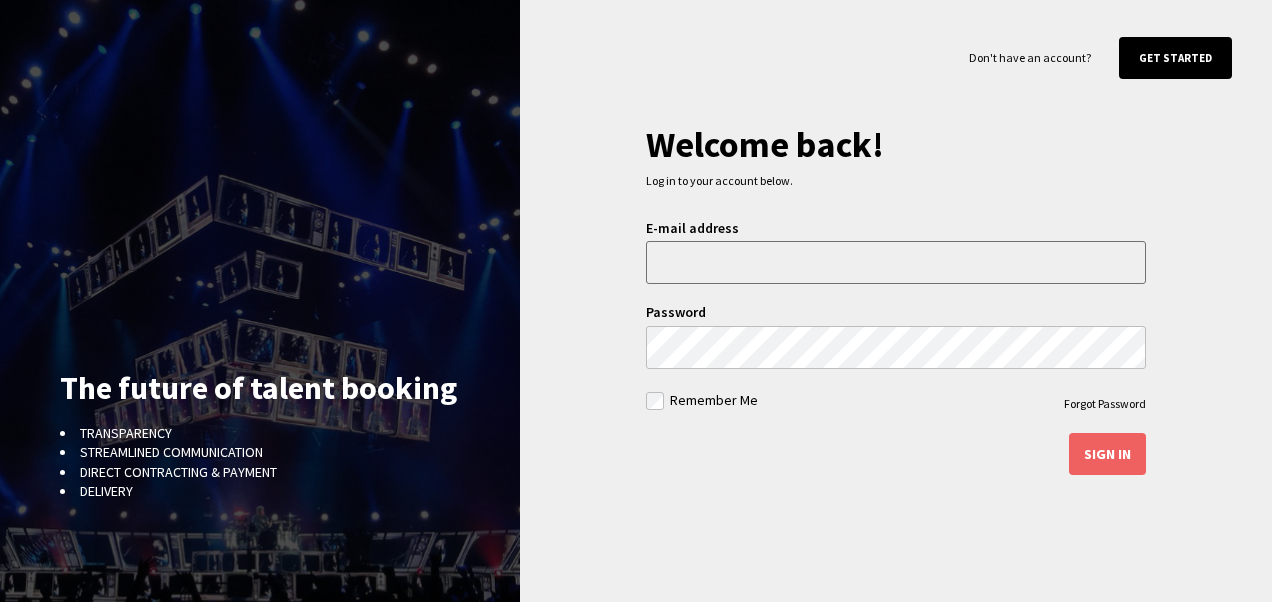 scroll, scrollTop: 0, scrollLeft: 0, axis: both 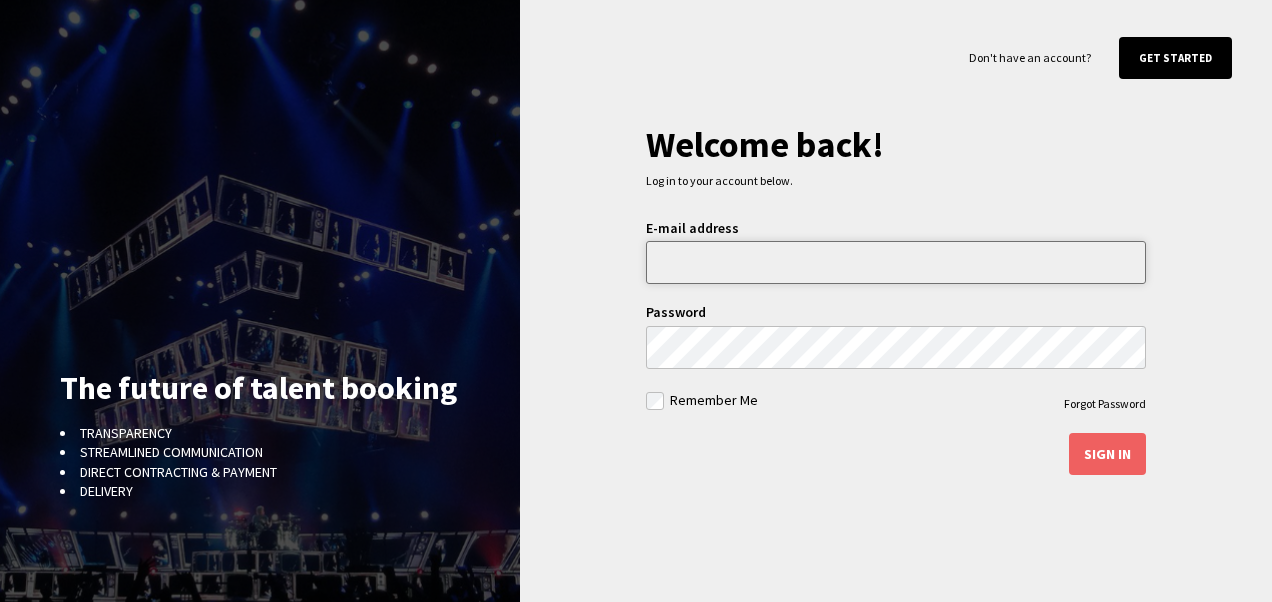 click at bounding box center (896, 262) 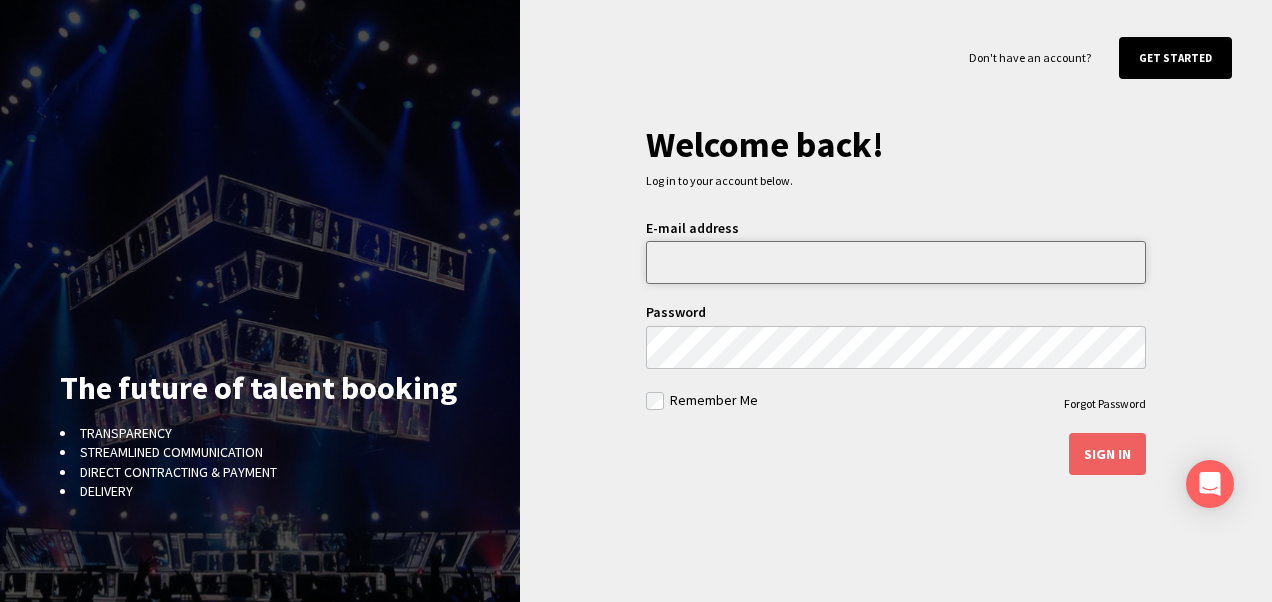 type on "**********" 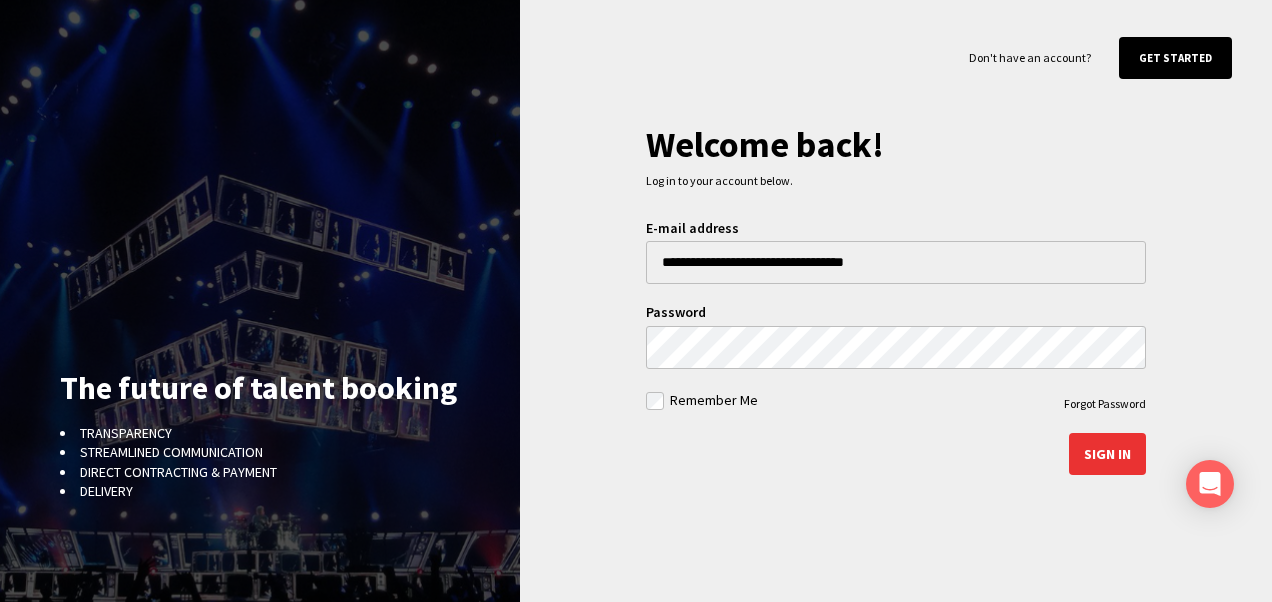 click on "Sign in" at bounding box center (1107, 454) 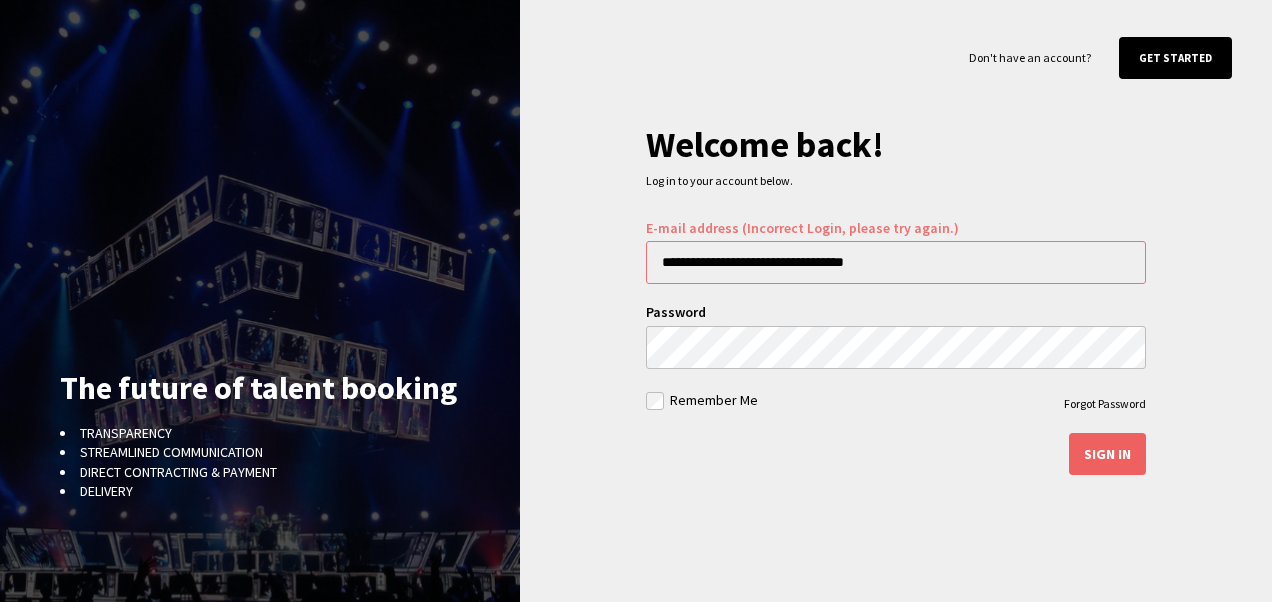 scroll, scrollTop: 0, scrollLeft: 0, axis: both 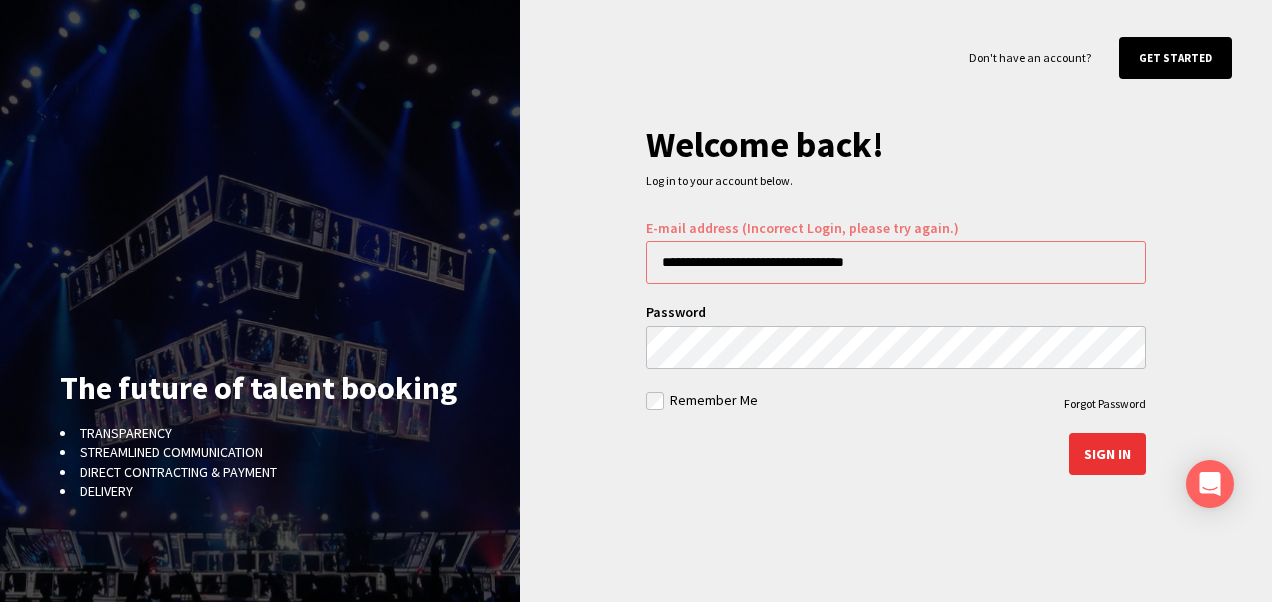 click on "Sign in" at bounding box center [1107, 454] 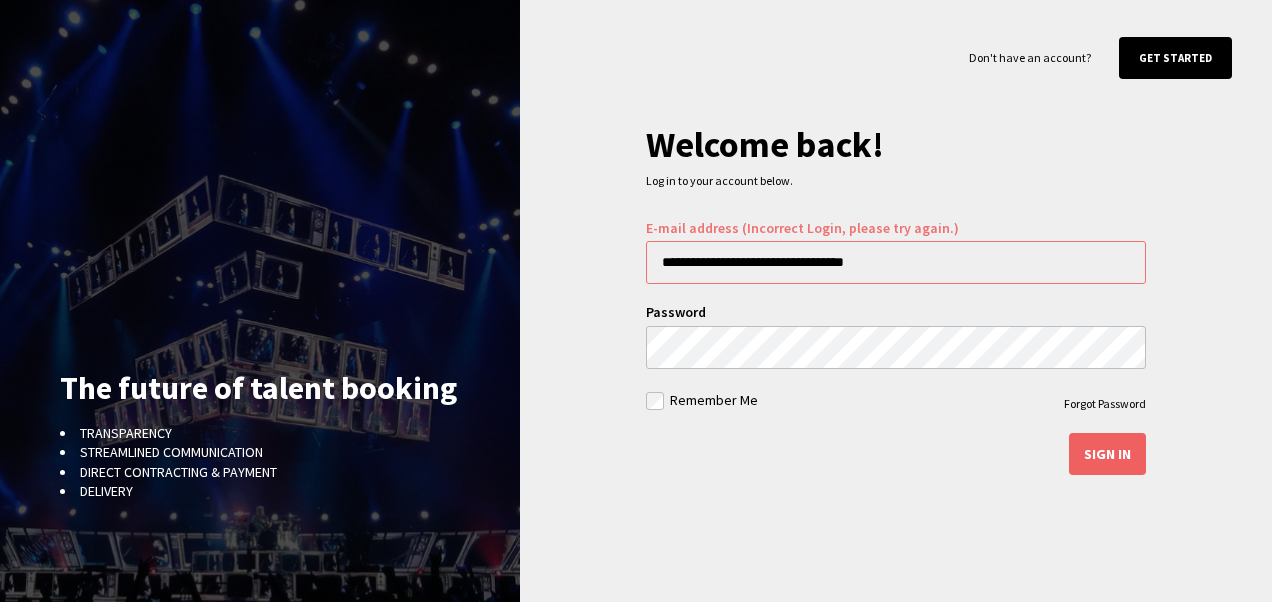 scroll, scrollTop: 0, scrollLeft: 0, axis: both 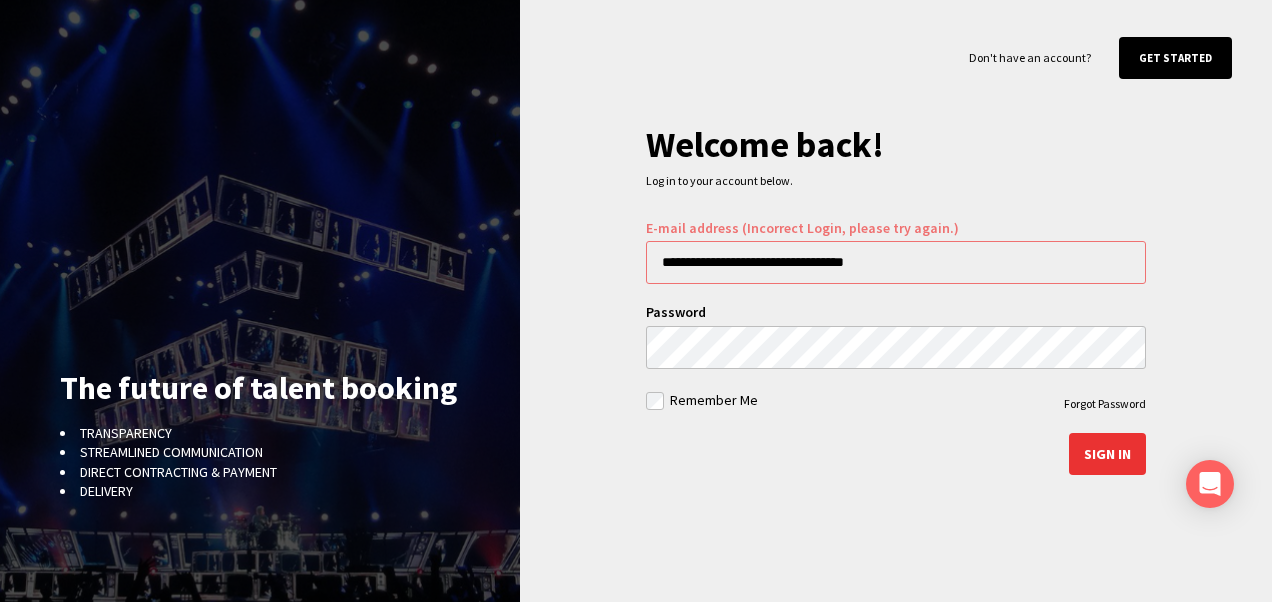 click on "Sign in" at bounding box center (1107, 454) 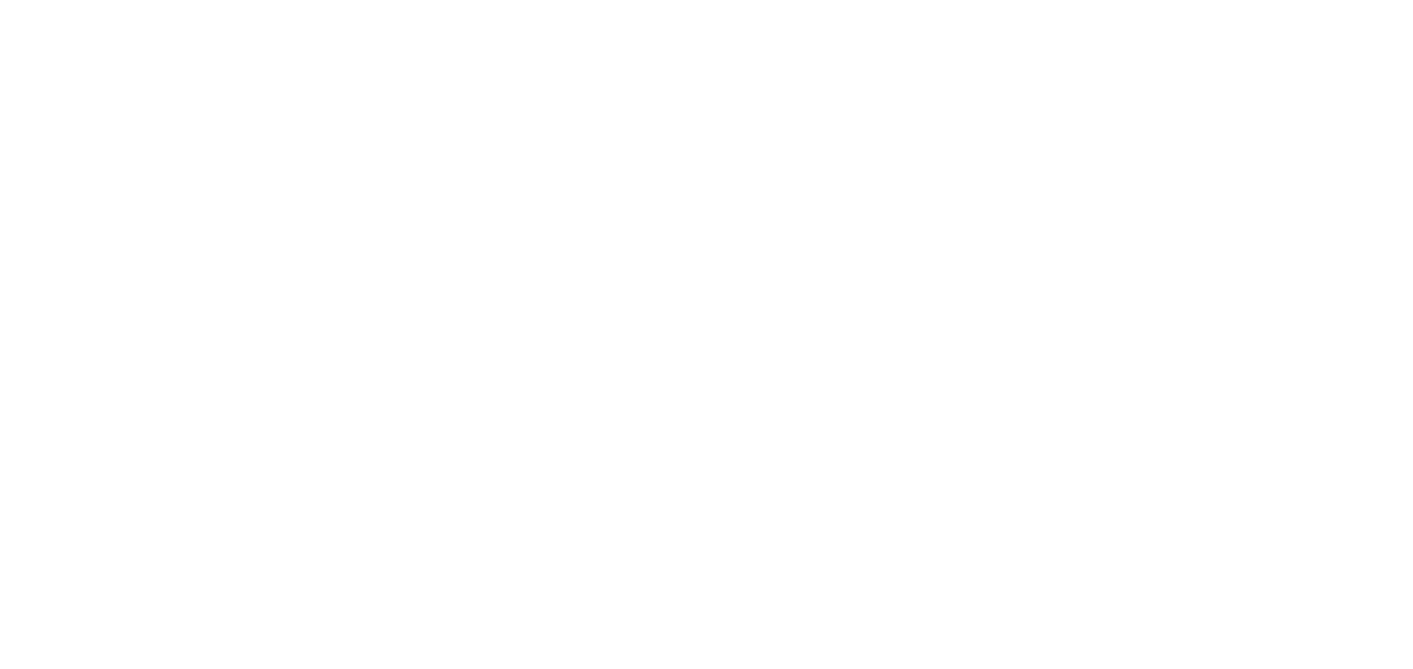 scroll, scrollTop: 0, scrollLeft: 0, axis: both 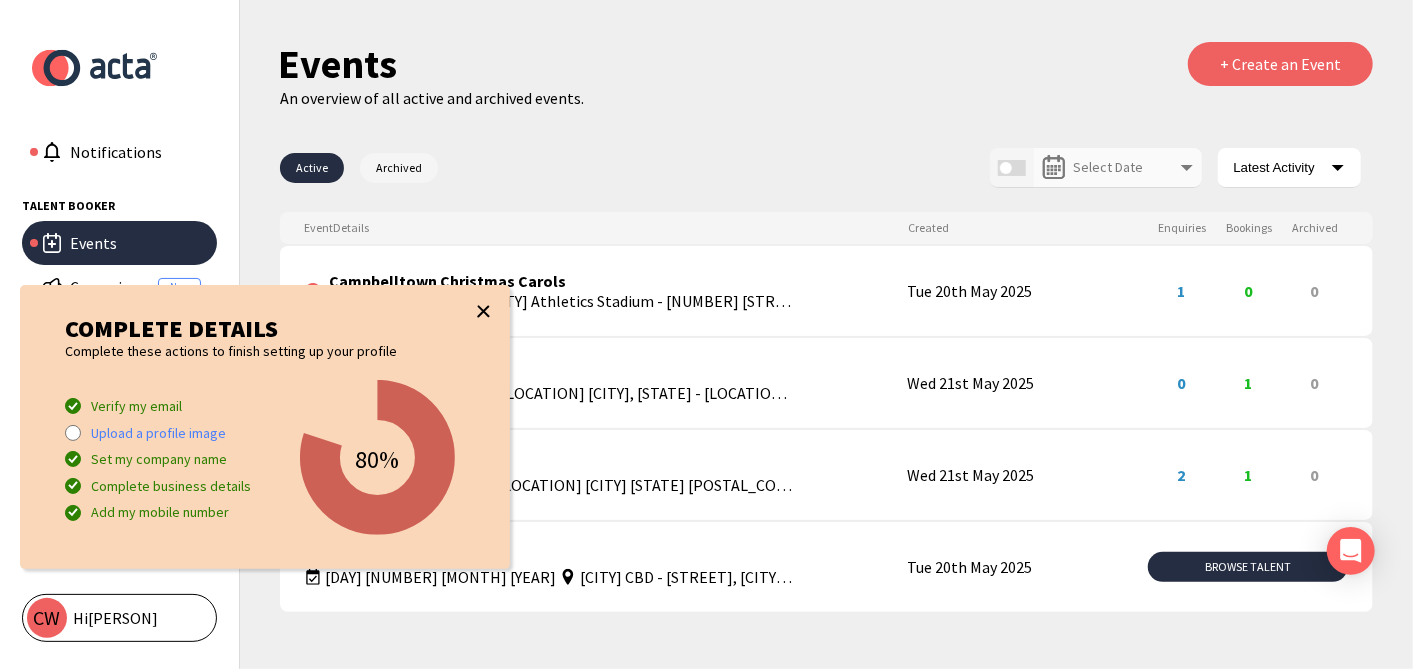 click at bounding box center (483, 311) 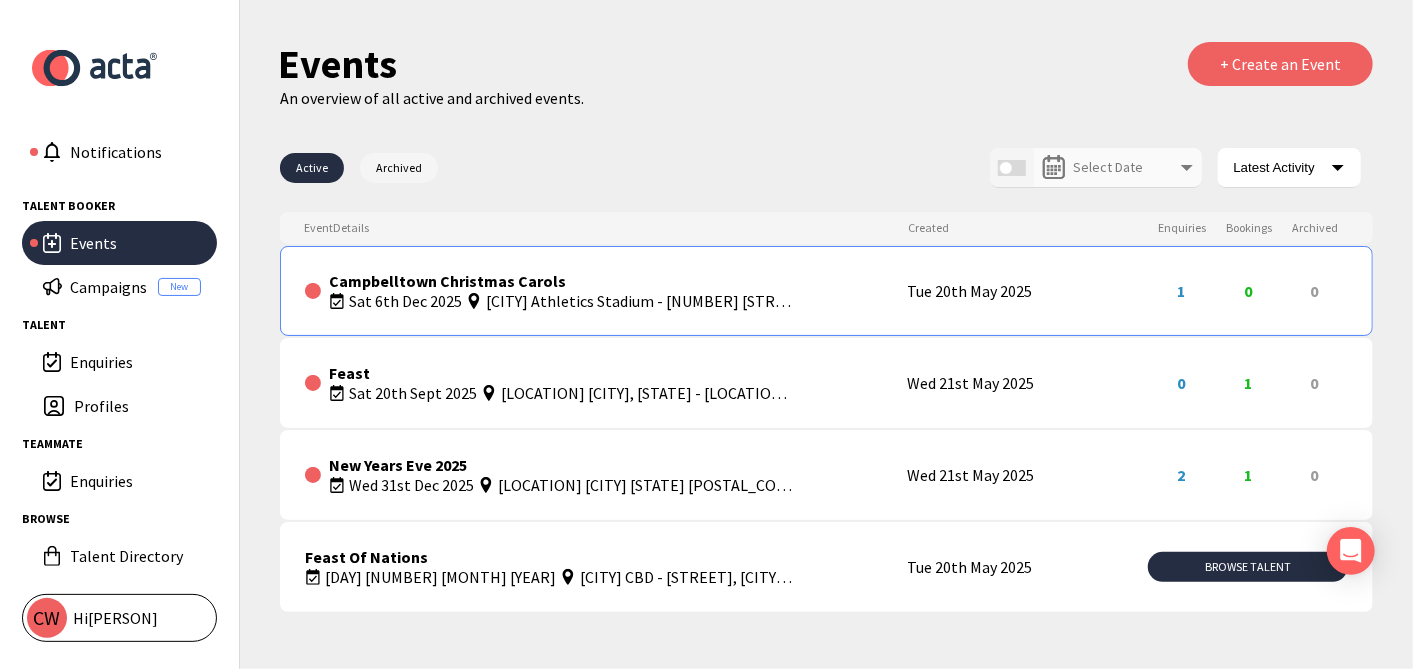 click on "Campbelltown Christmas Carols" at bounding box center (447, 281) 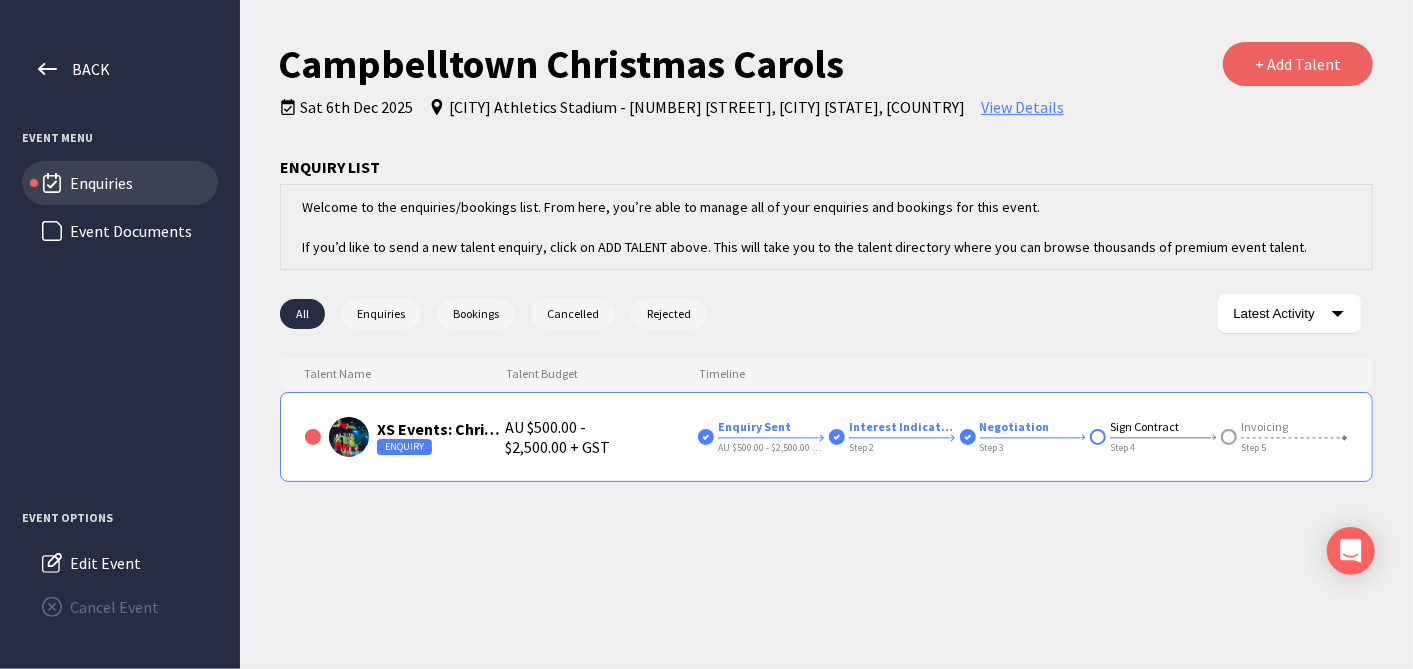 click on "AU $[NUMBER]  -    $[NUMBER] + GST" at bounding box center (601, 437) 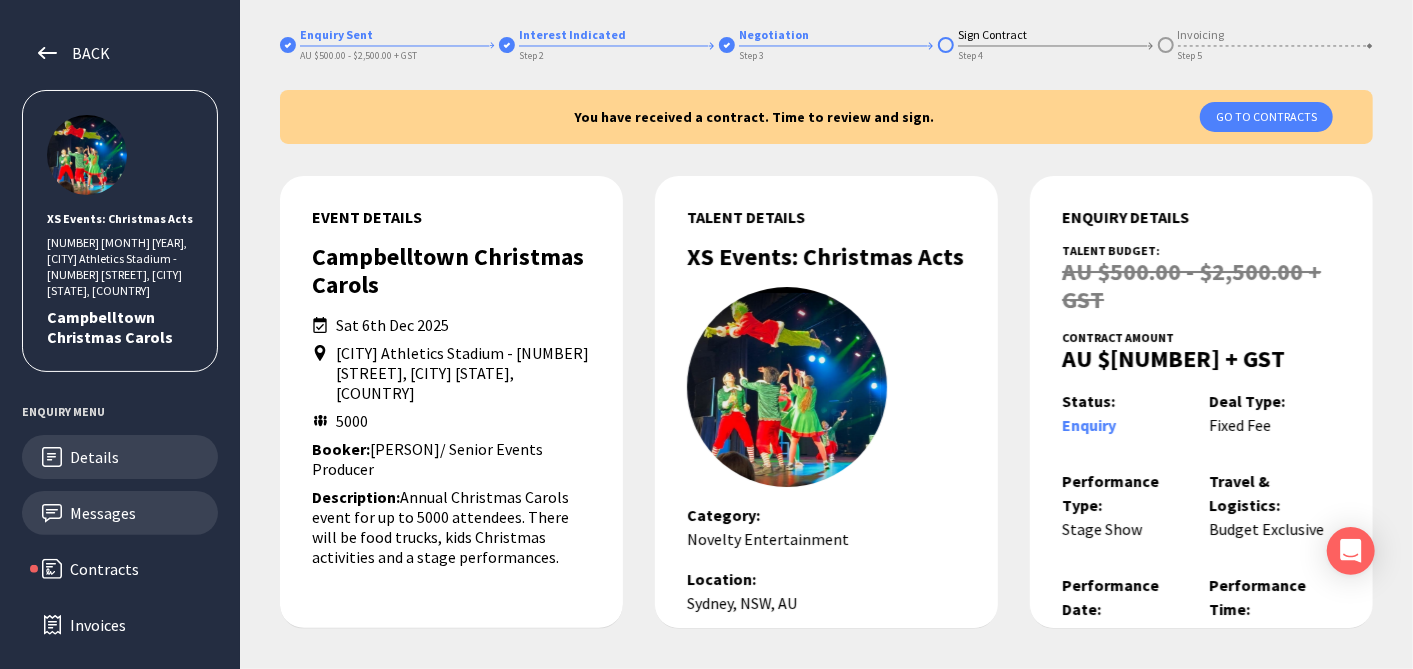 click on "Messages" at bounding box center (136, 513) 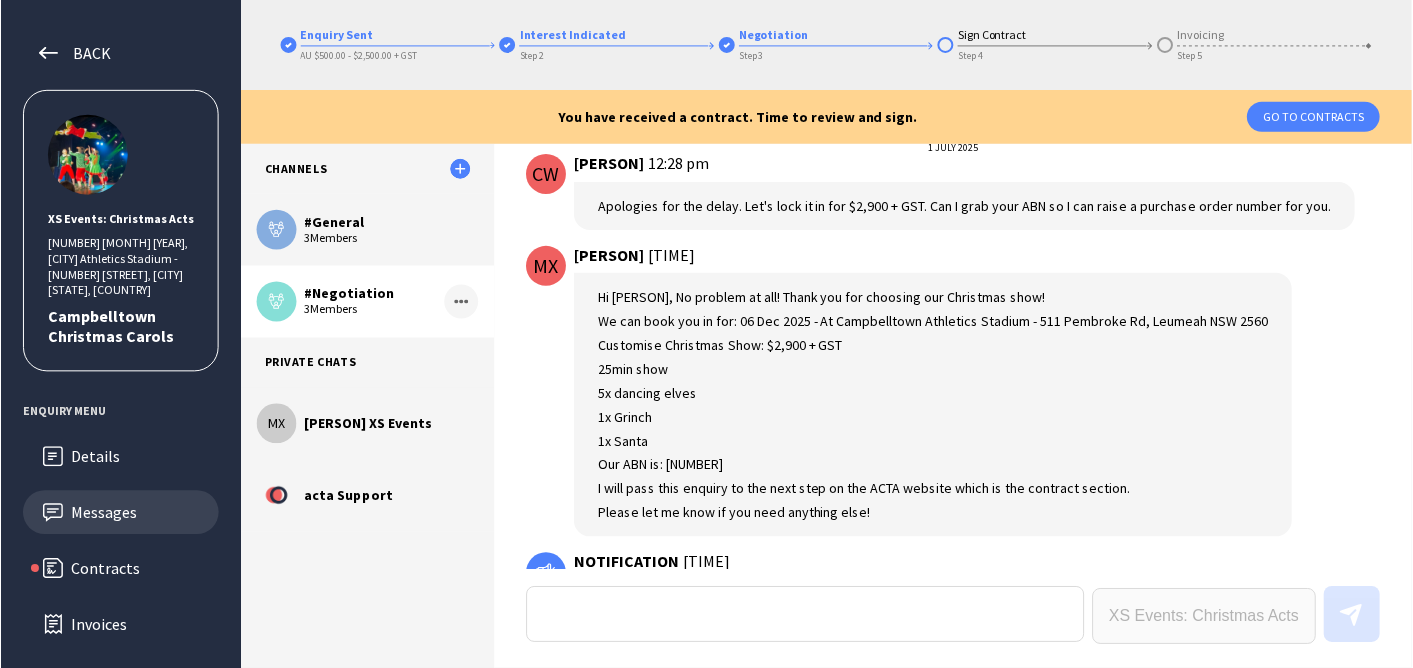 scroll, scrollTop: 2330, scrollLeft: 0, axis: vertical 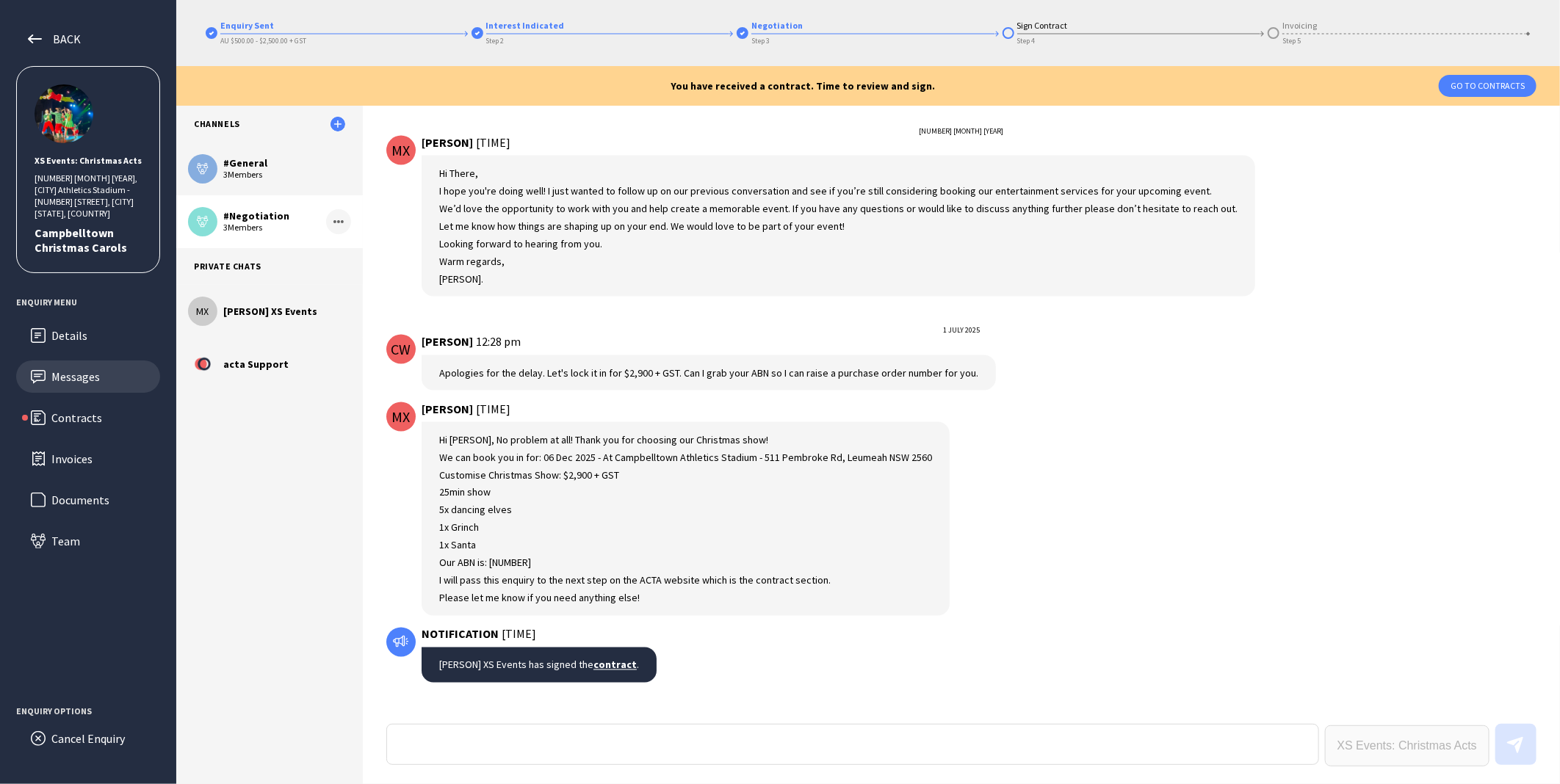 click at bounding box center (853, 744) 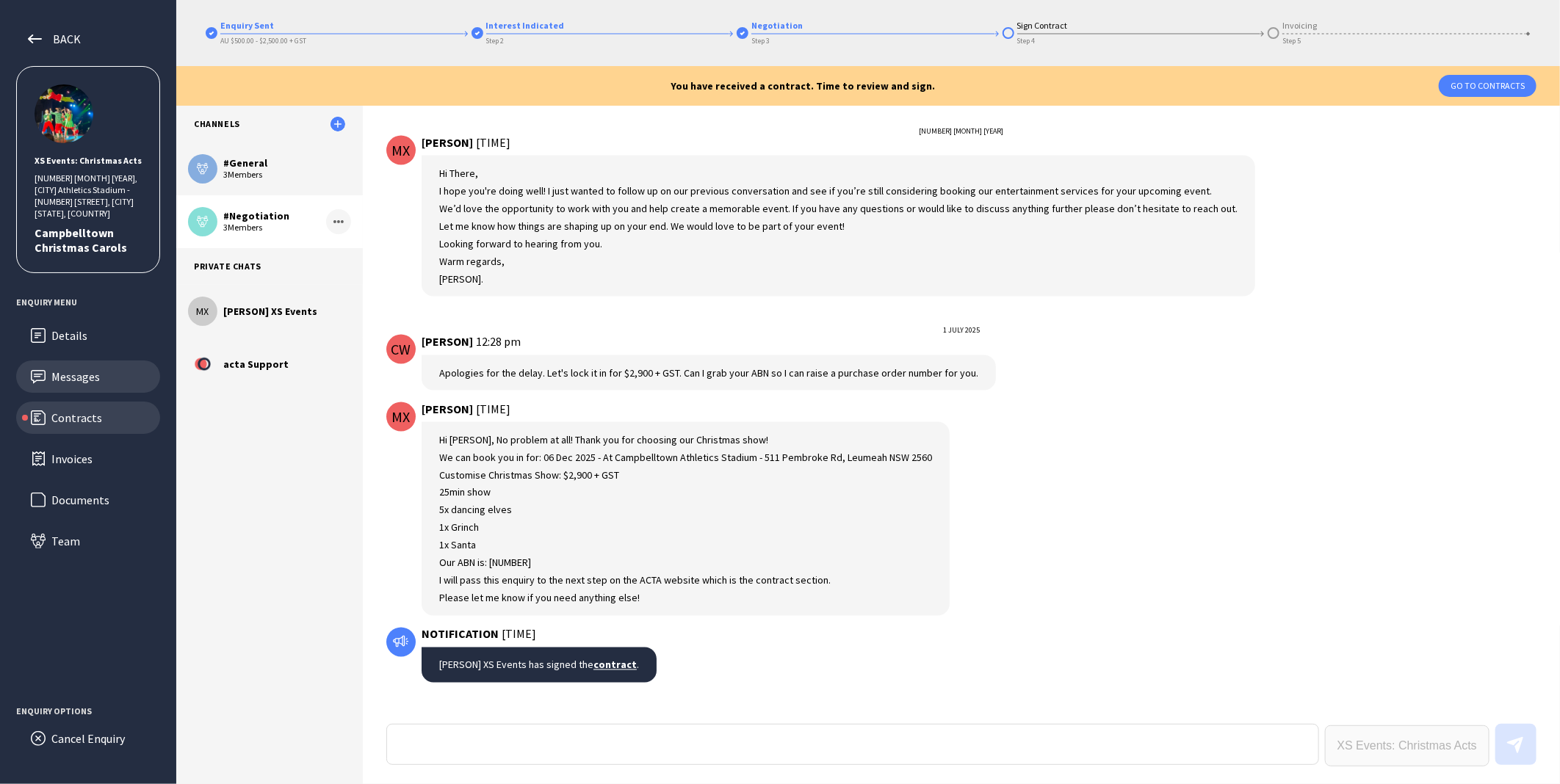 click on "Contracts" at bounding box center [100, 335] 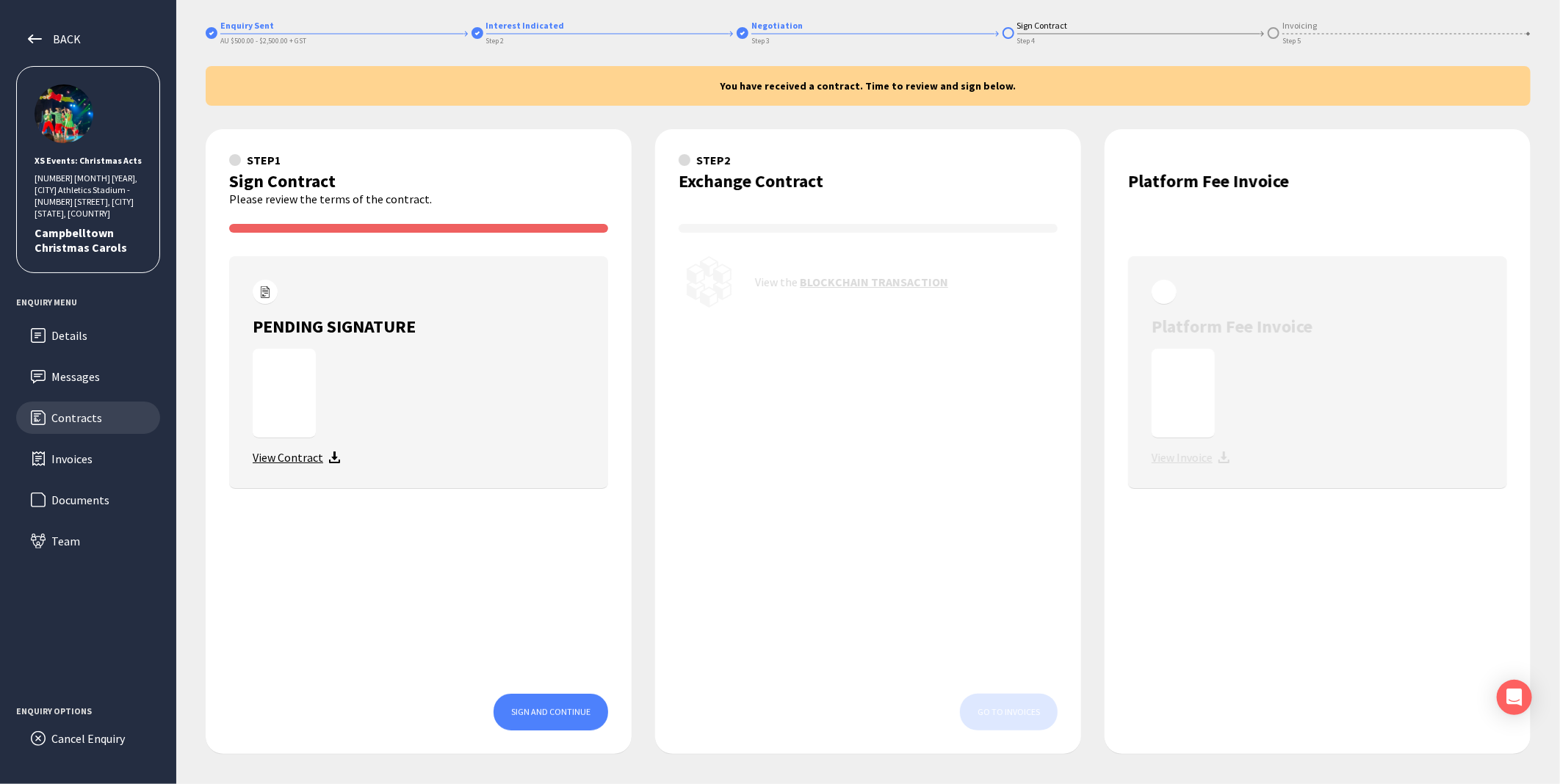 click on "View Contract" at bounding box center [288, 457] 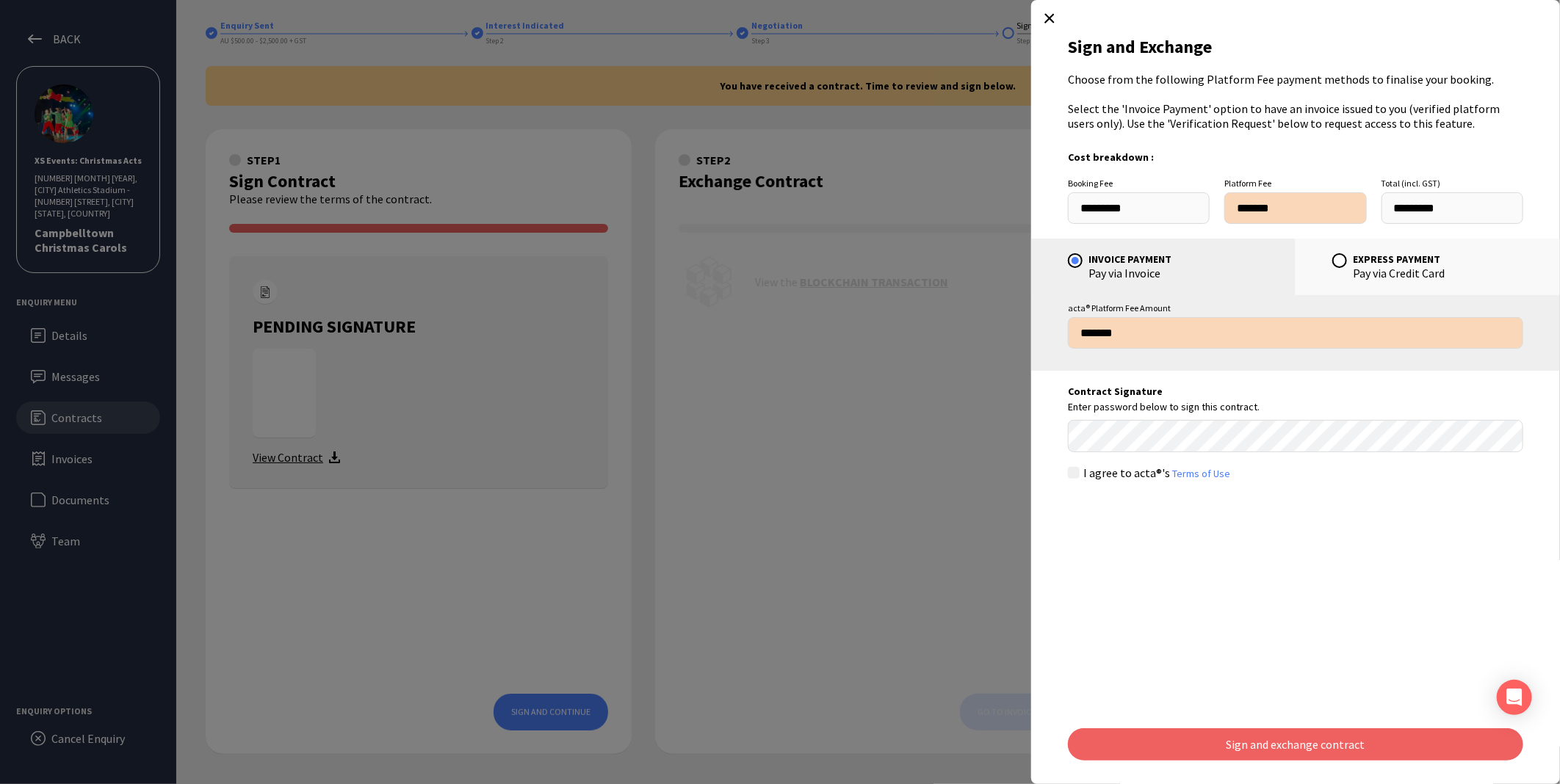 drag, startPoint x: 1078, startPoint y: 471, endPoint x: 1113, endPoint y: 518, distance: 58.60034 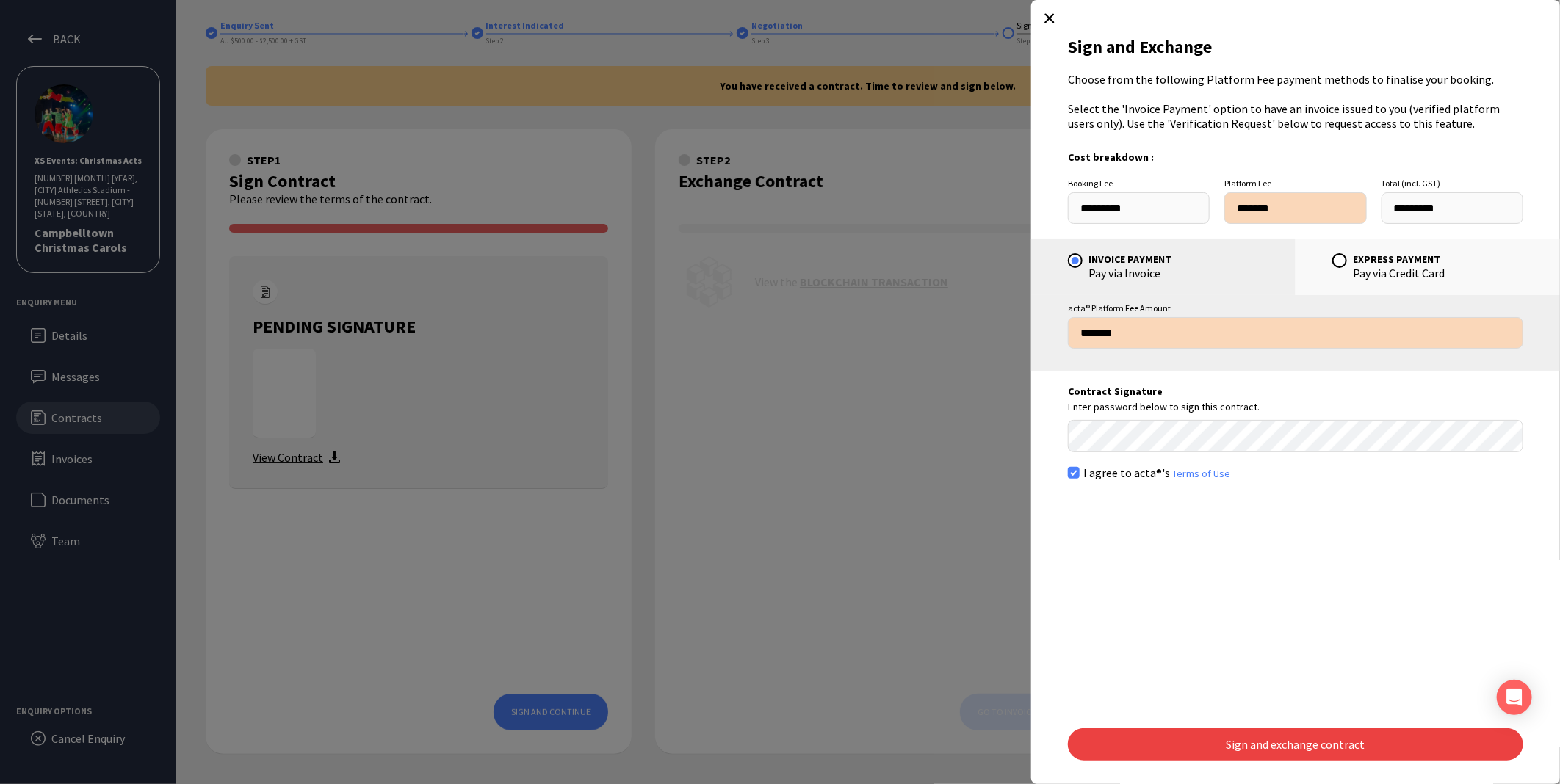 click on "Sign and exchange contract" at bounding box center [1296, 744] 